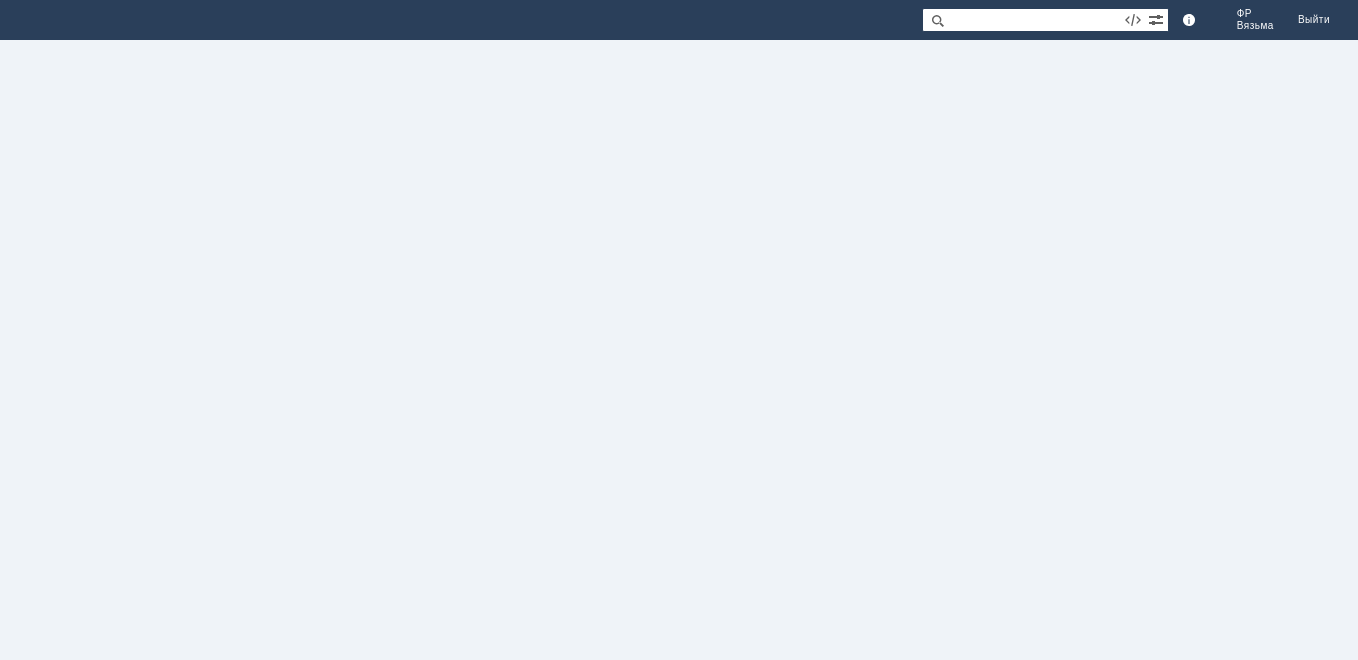 scroll, scrollTop: 0, scrollLeft: 0, axis: both 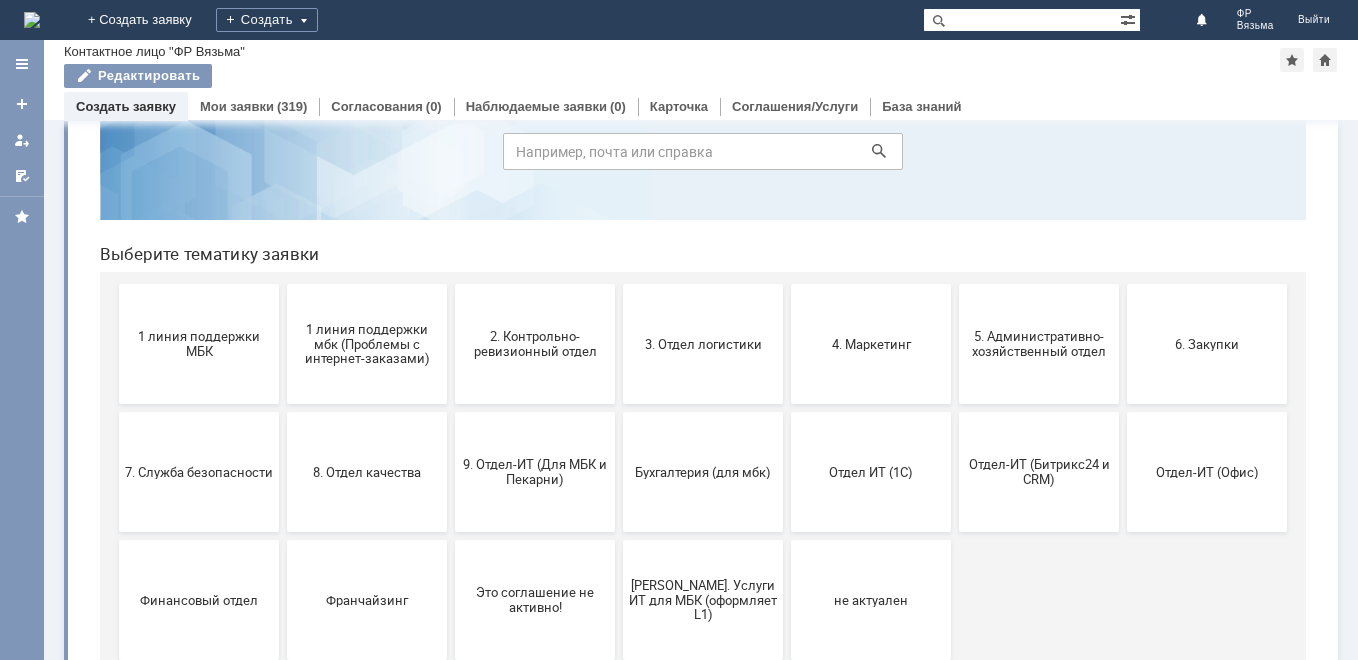 click on "Мои заявки (319)" at bounding box center [253, 106] 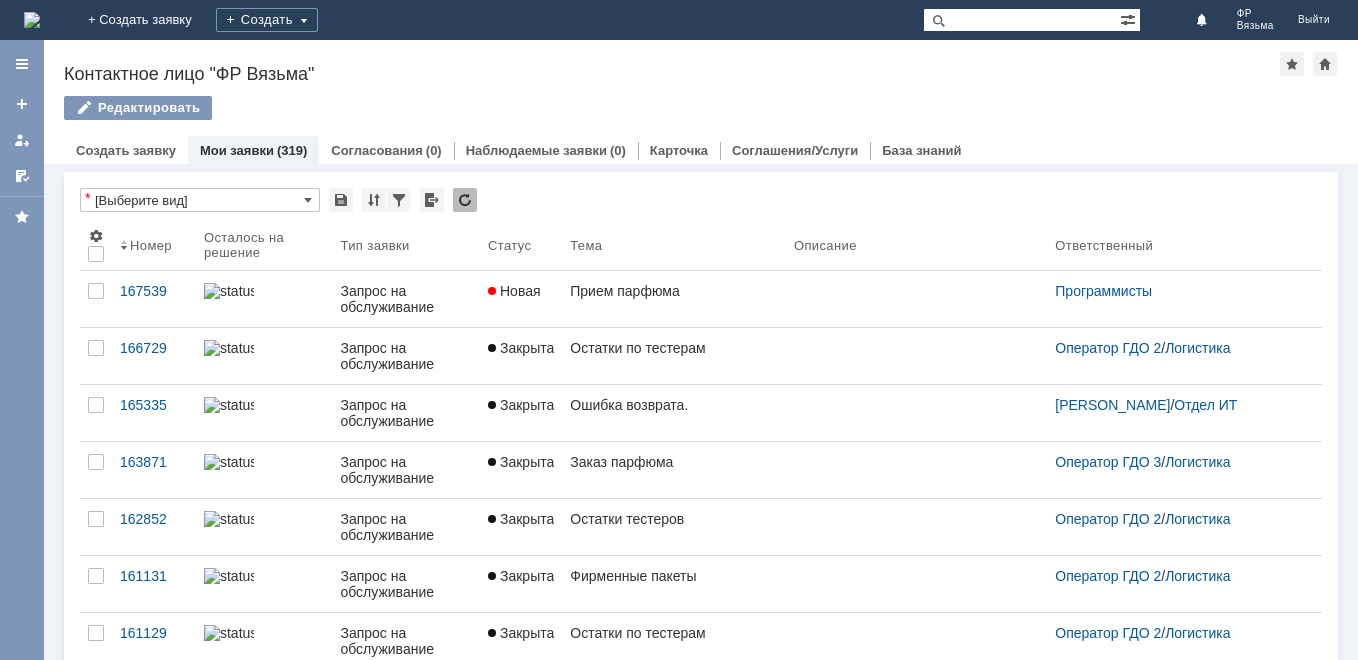 scroll, scrollTop: 0, scrollLeft: 0, axis: both 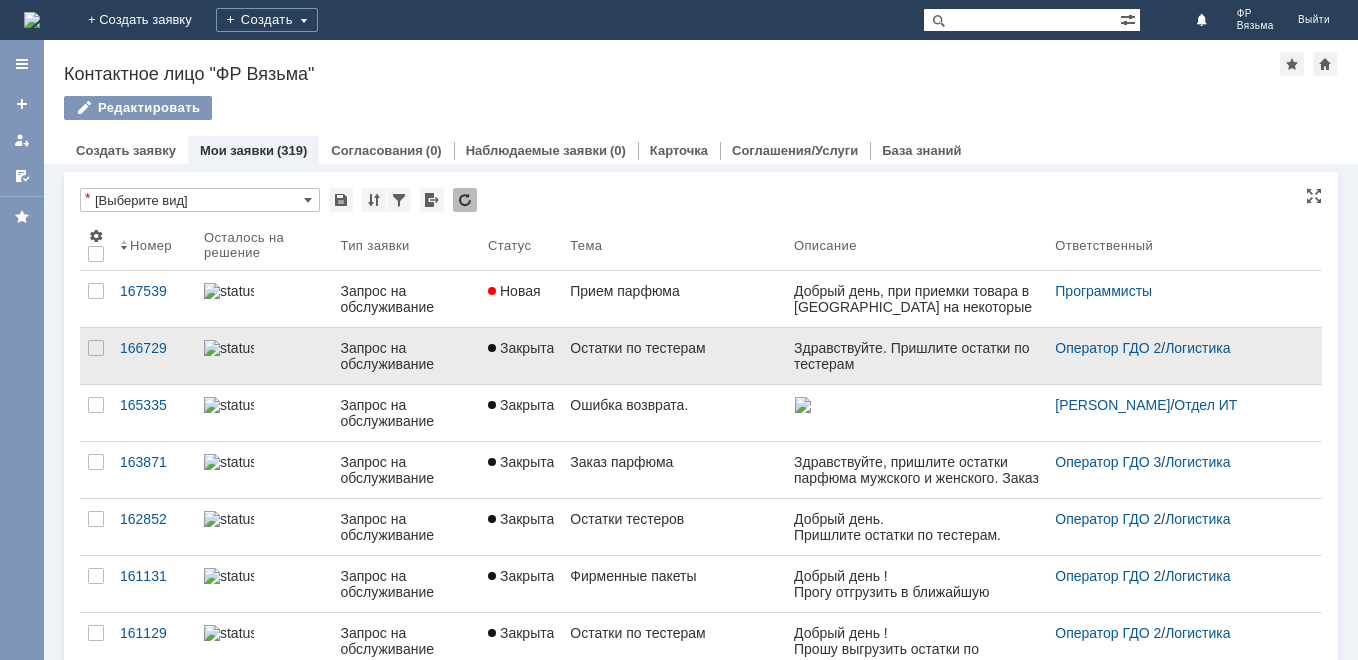 click on "Остатки по тестерам" at bounding box center [674, 348] 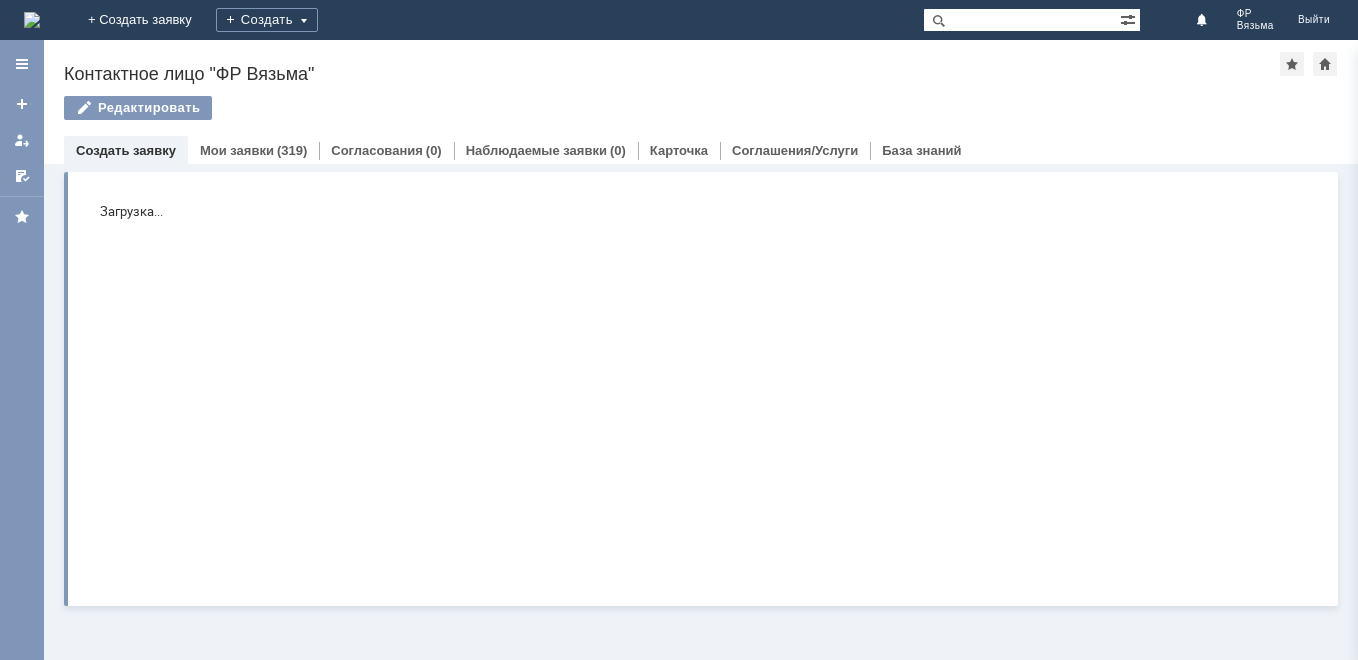 scroll, scrollTop: 0, scrollLeft: 0, axis: both 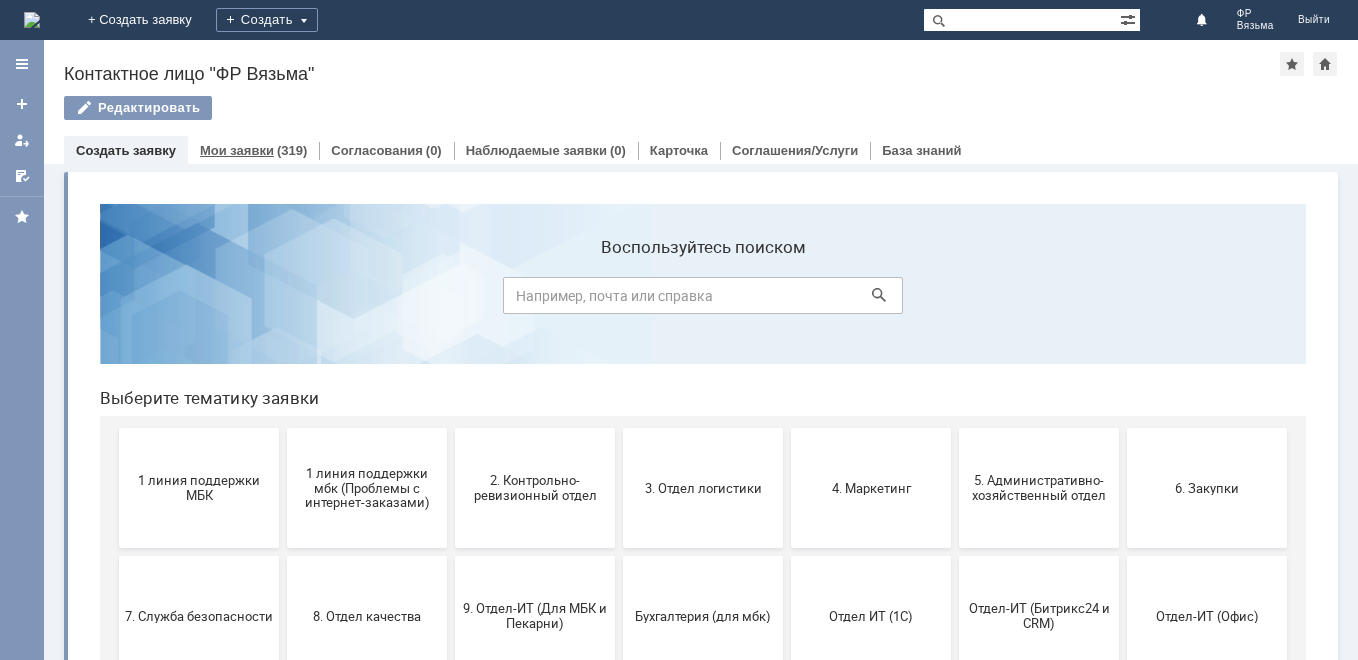 click on "Мои заявки" at bounding box center [237, 150] 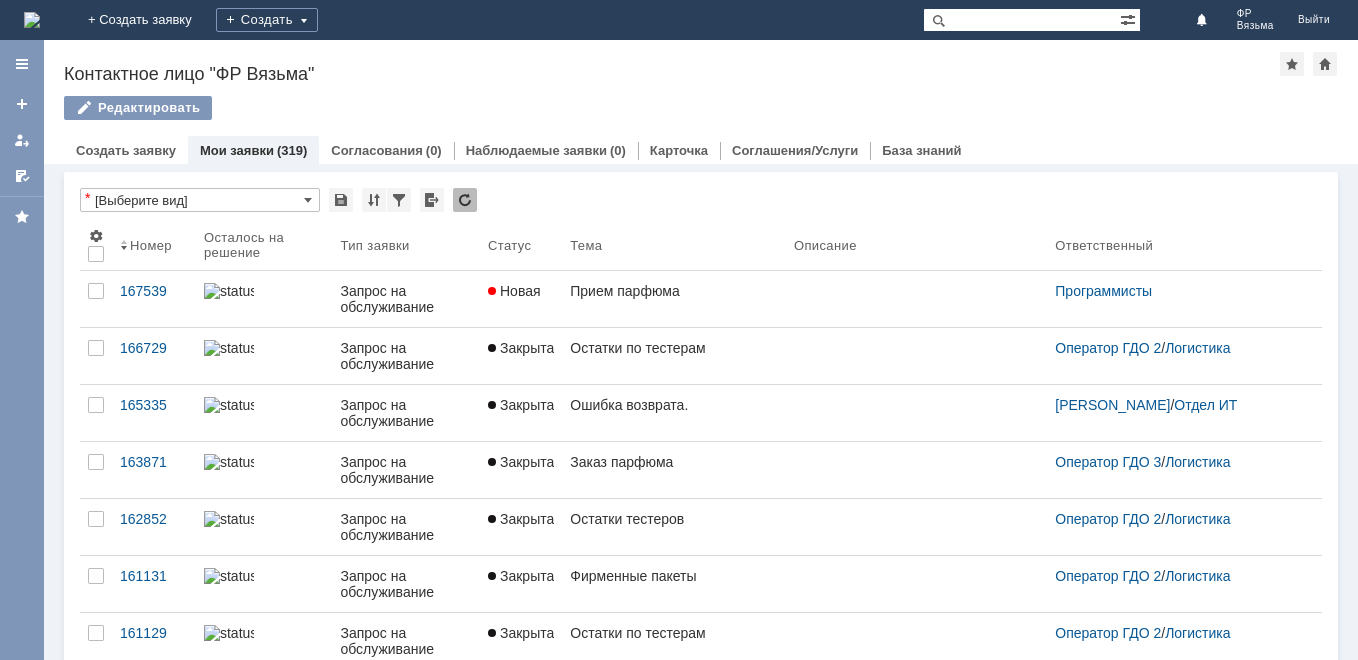 scroll, scrollTop: 0, scrollLeft: 0, axis: both 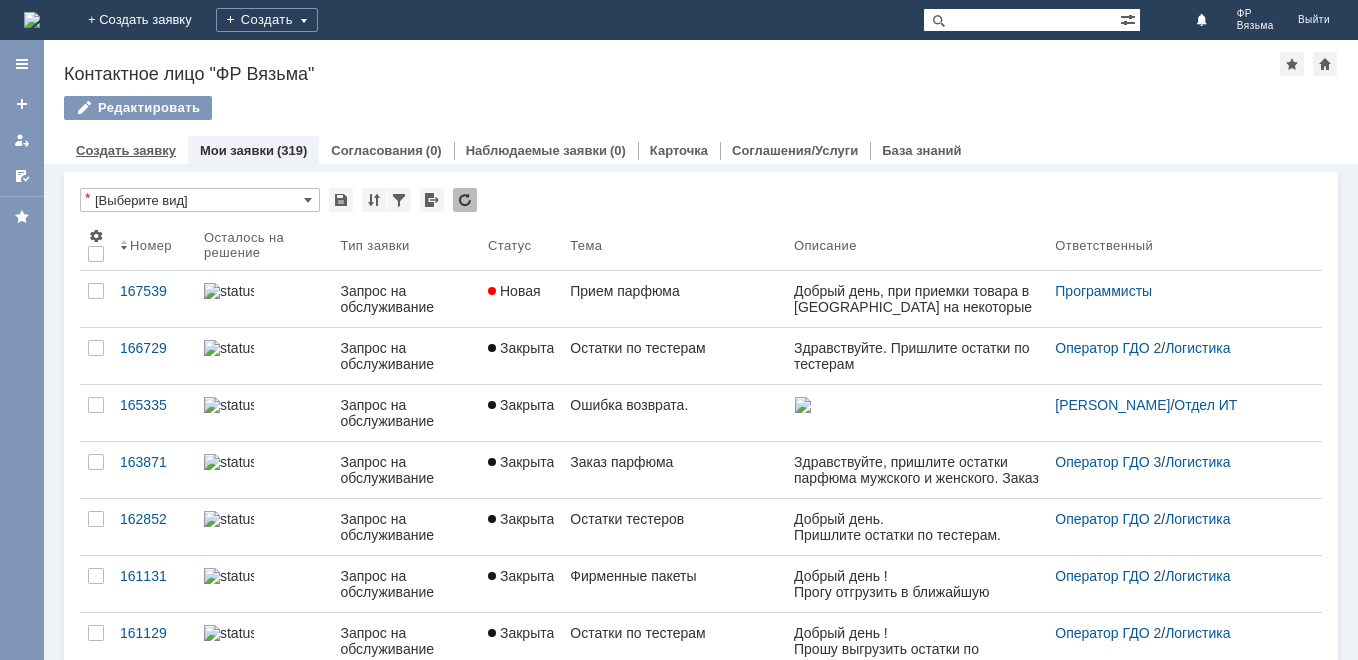 click on "Создать заявку" at bounding box center [126, 150] 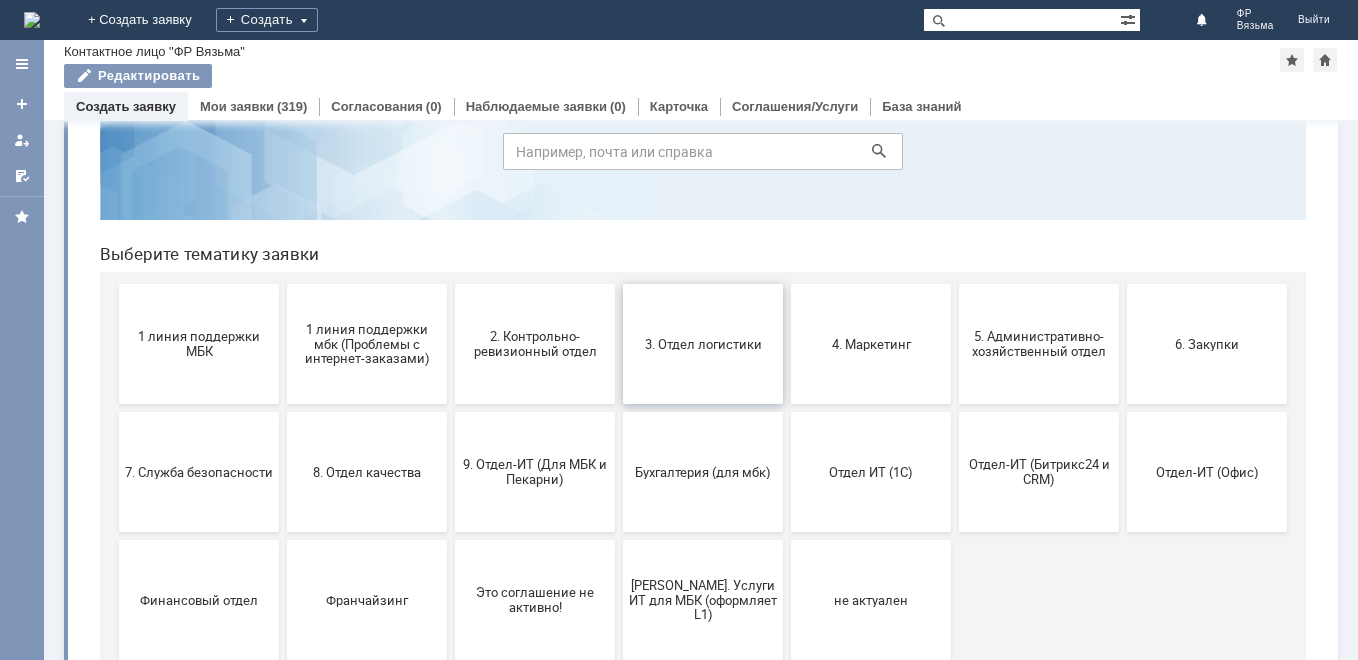 click on "3. Отдел логистики" at bounding box center (703, 343) 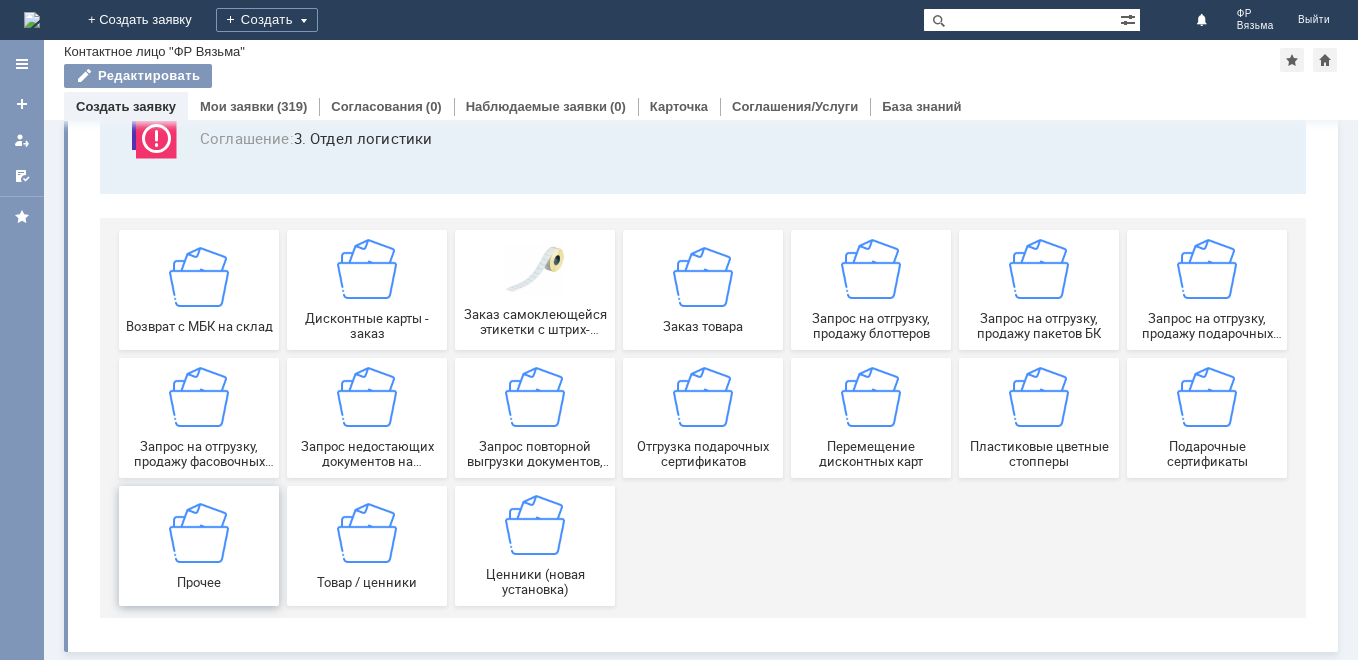 click at bounding box center [199, 532] 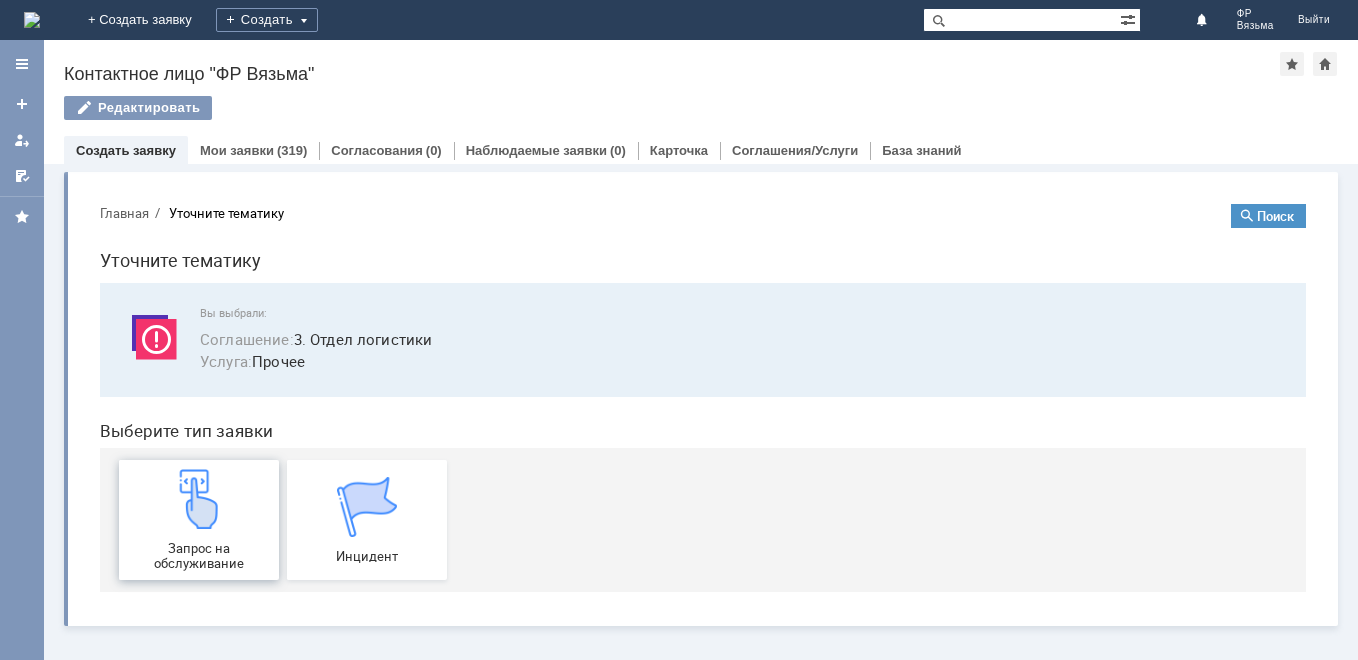 click at bounding box center (199, 499) 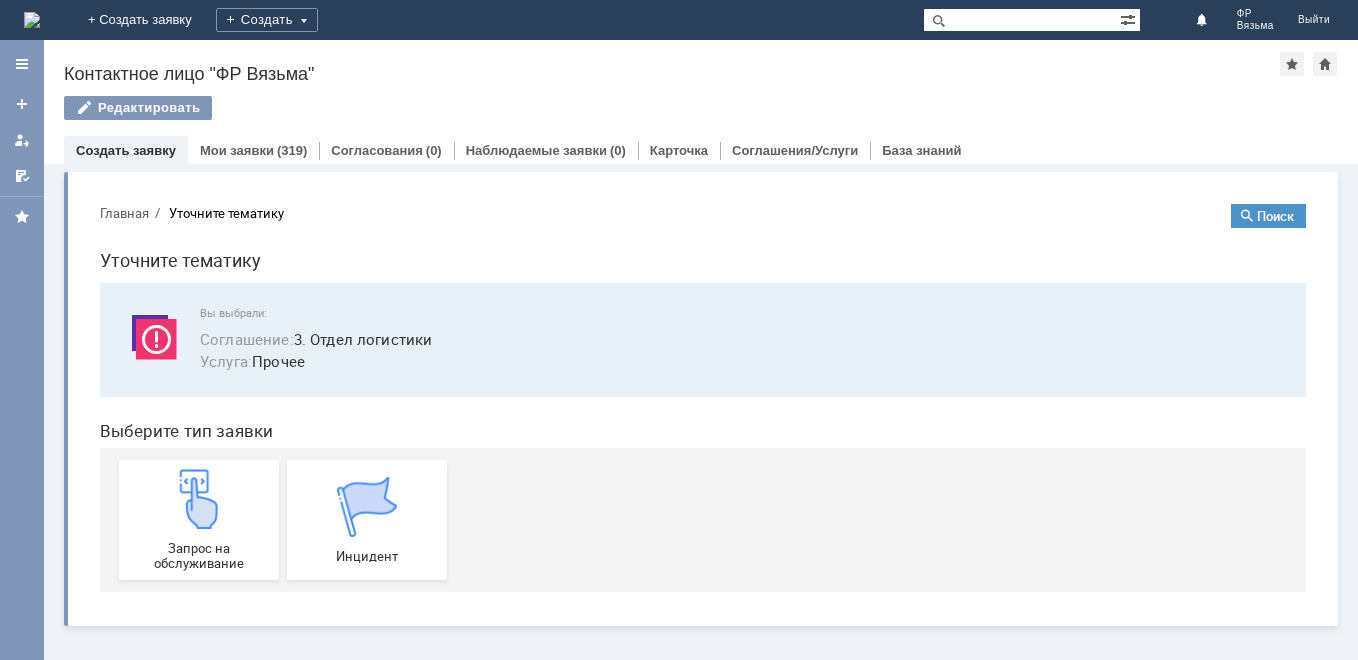 click on "Редактировать" at bounding box center [701, 117] 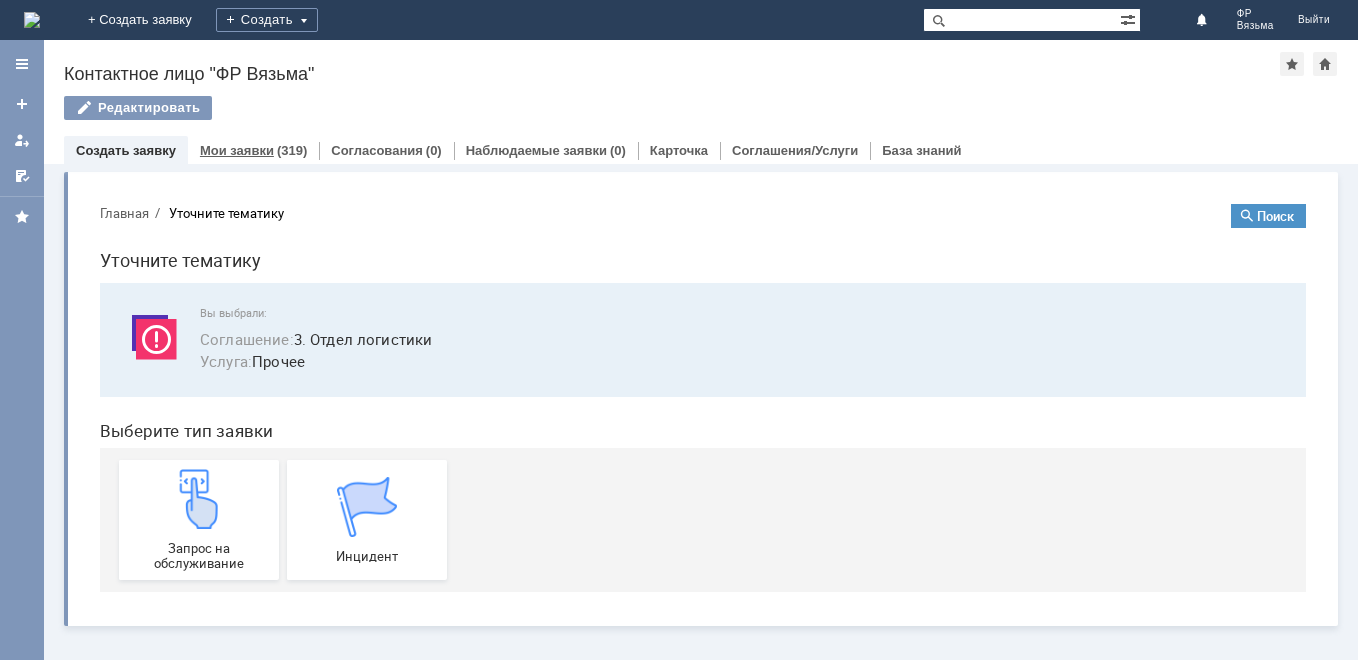 click on "Мои заявки (319)" at bounding box center (253, 150) 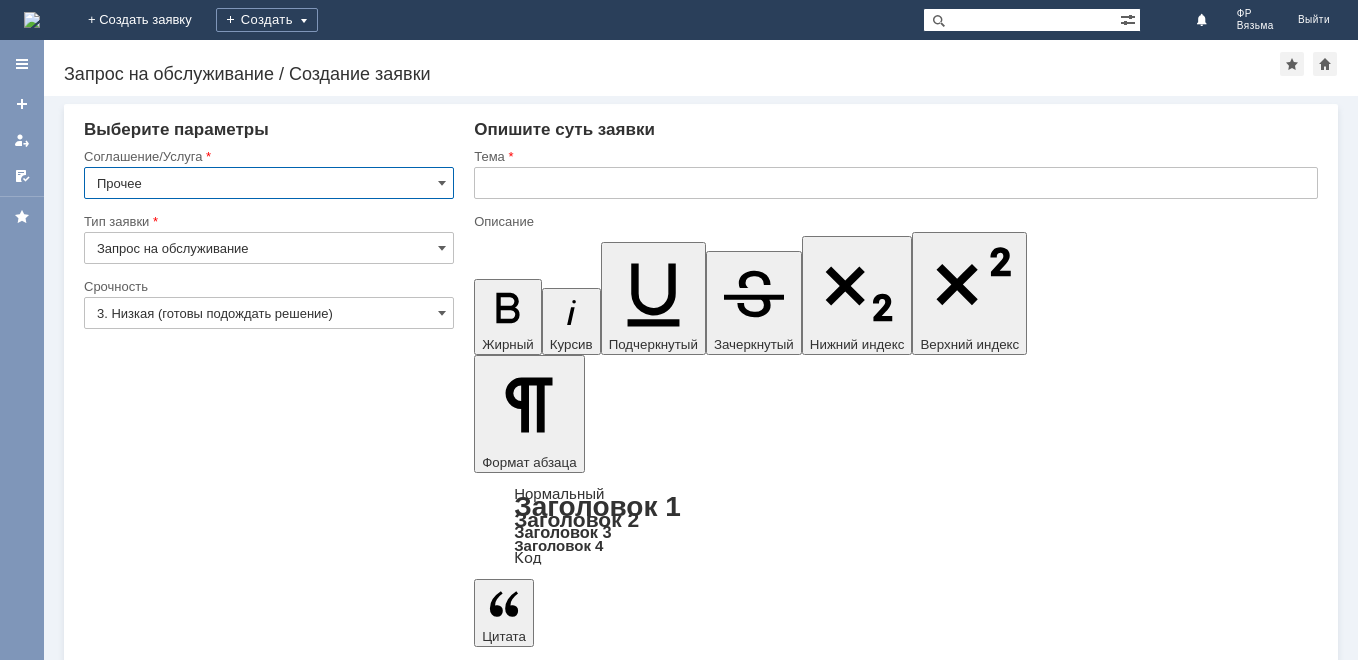 scroll, scrollTop: 0, scrollLeft: 0, axis: both 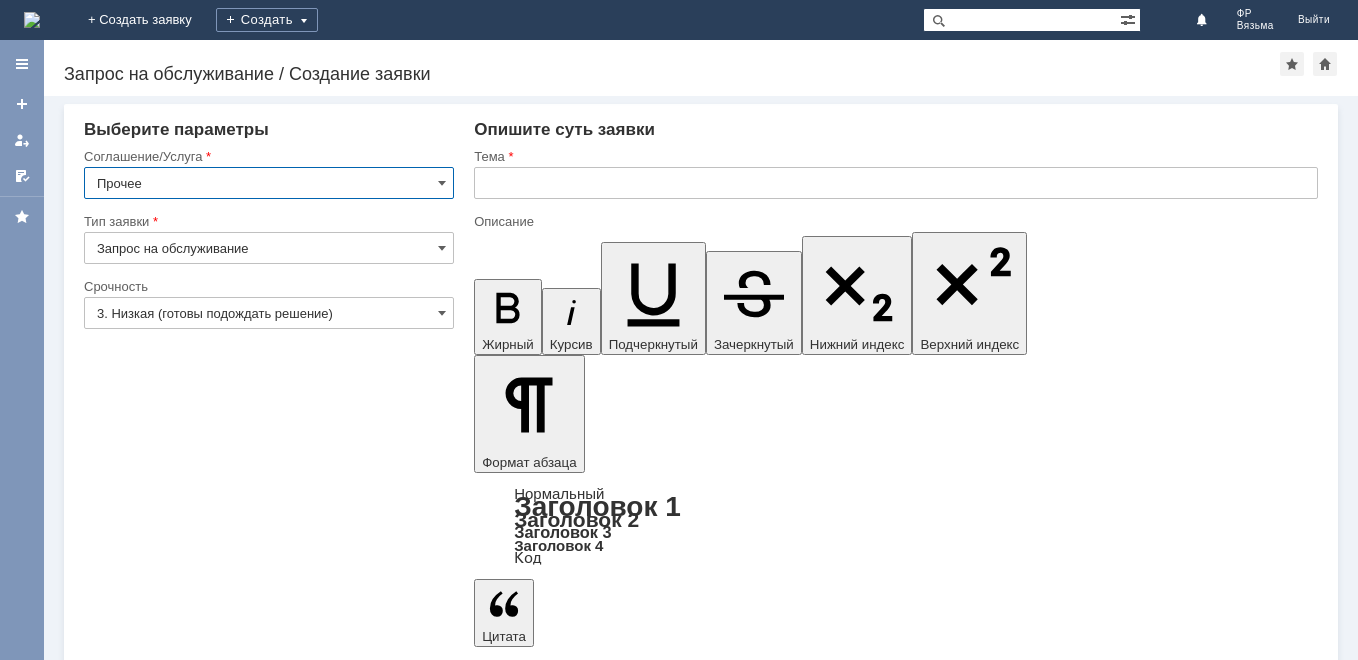 click on "3. Низкая (готовы подождать решение)" at bounding box center (269, 313) 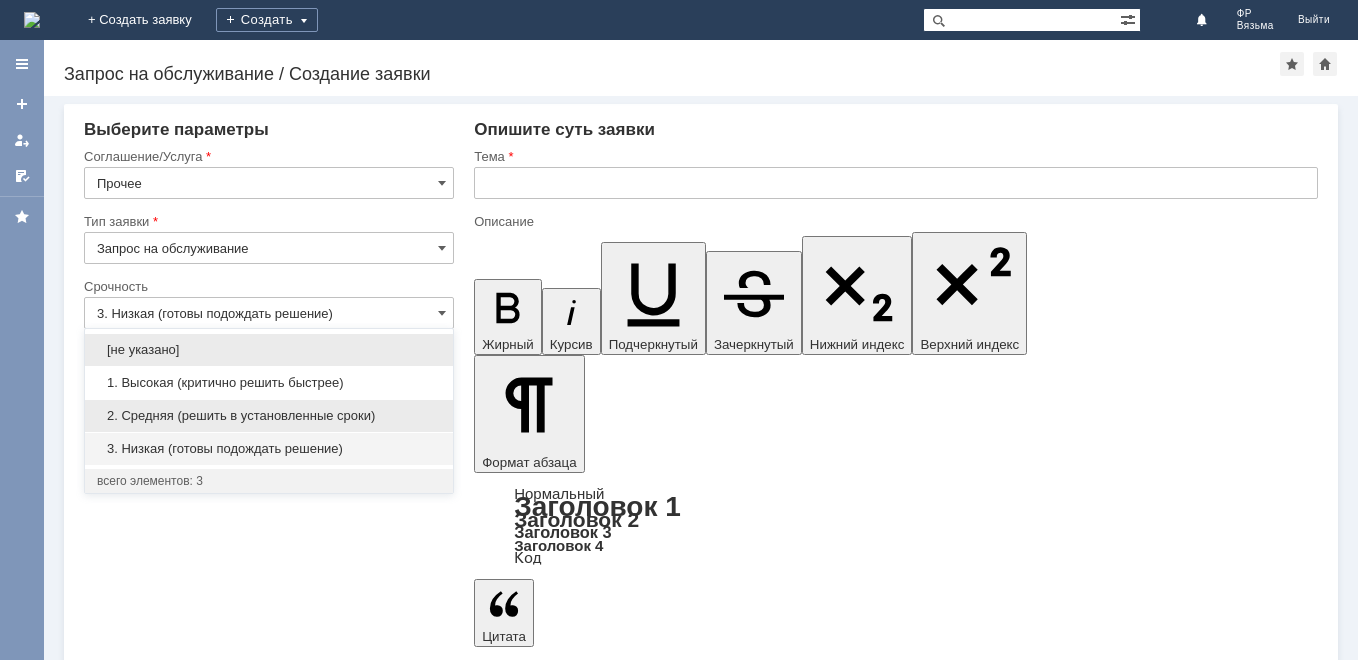 click on "2. Средняя (решить в установленные сроки)" at bounding box center (269, 416) 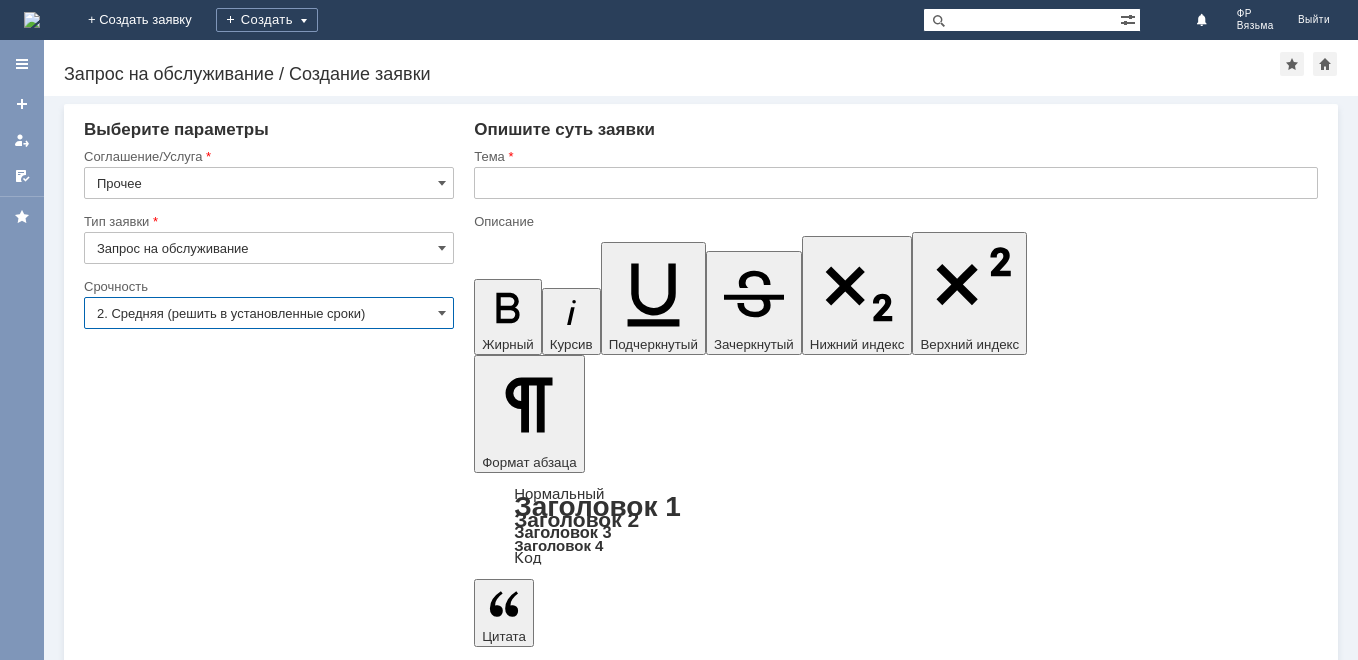 type on "2. Средняя (решить в установленные сроки)" 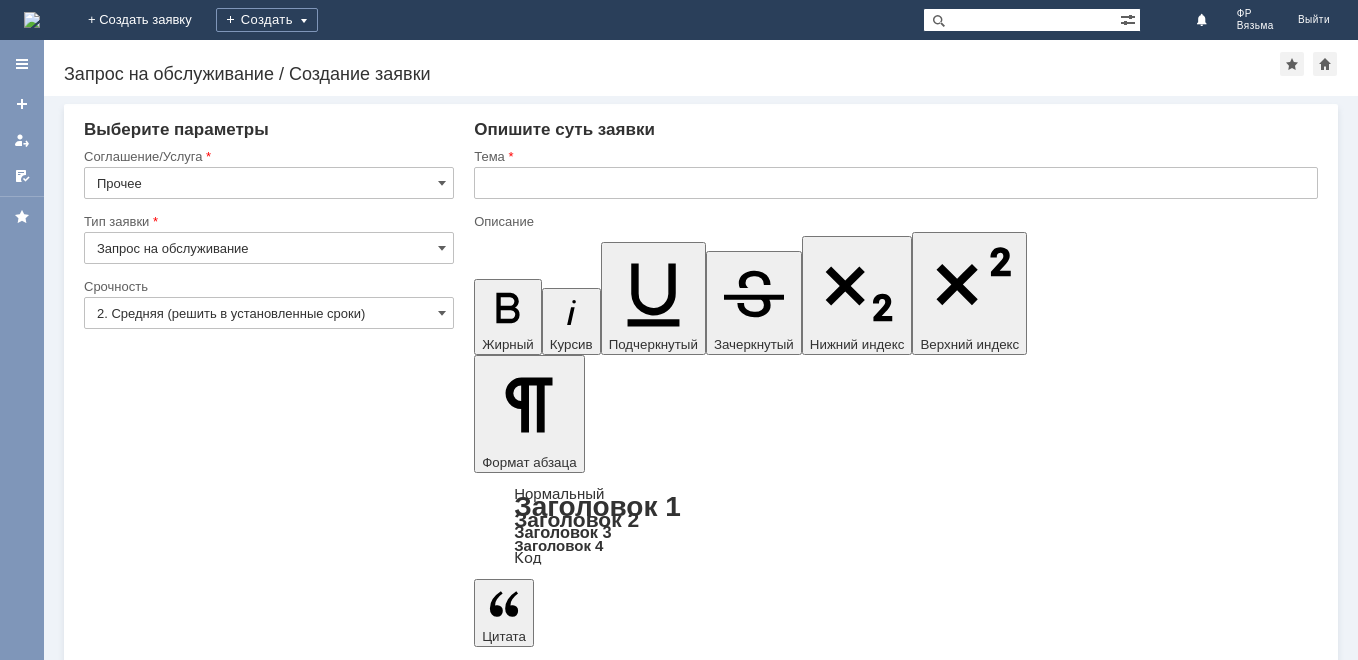 click on "Внимание!                   Выберите параметры Соглашение/Услуга Прочее Тип заявки Запрос на обслуживание Категория Срочность Срочность 2. Средняя (решить в установленные сроки) Рекомендуемые статьи БЗ             Название Опишите суть заявки Тема Описание Жирный Курсив Подчеркнутый Зачеркнутый Нижний индекс Верхний индекс Формат абзаца Нормальный Заголовок 1 Заголовок 2 Заголовок 3 Заголовок 4 Код Цитата Увеличить уровень Ctrl+' Уменьшить уровень Ctrl+Shift+' Выровнять по
По левому краю
По центру
По правому краю
По ширине Нумерованный список Arial" at bounding box center [701, 378] 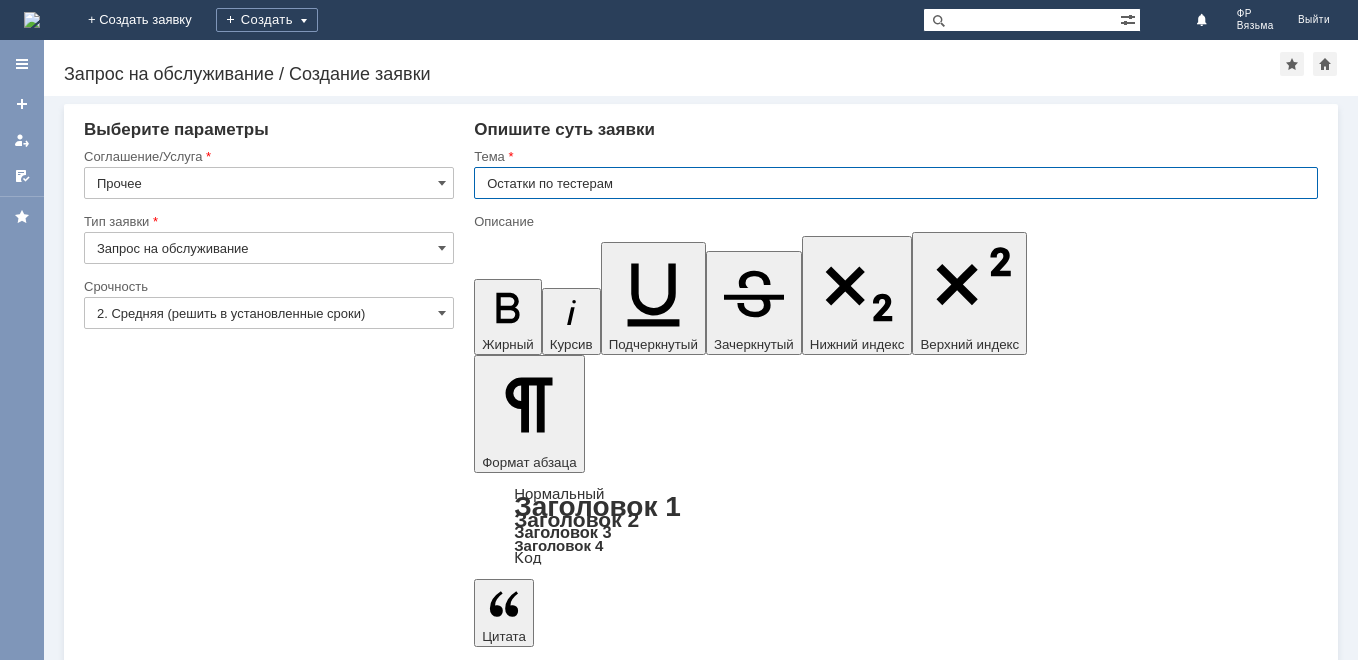 type on "Остатки по тестерам" 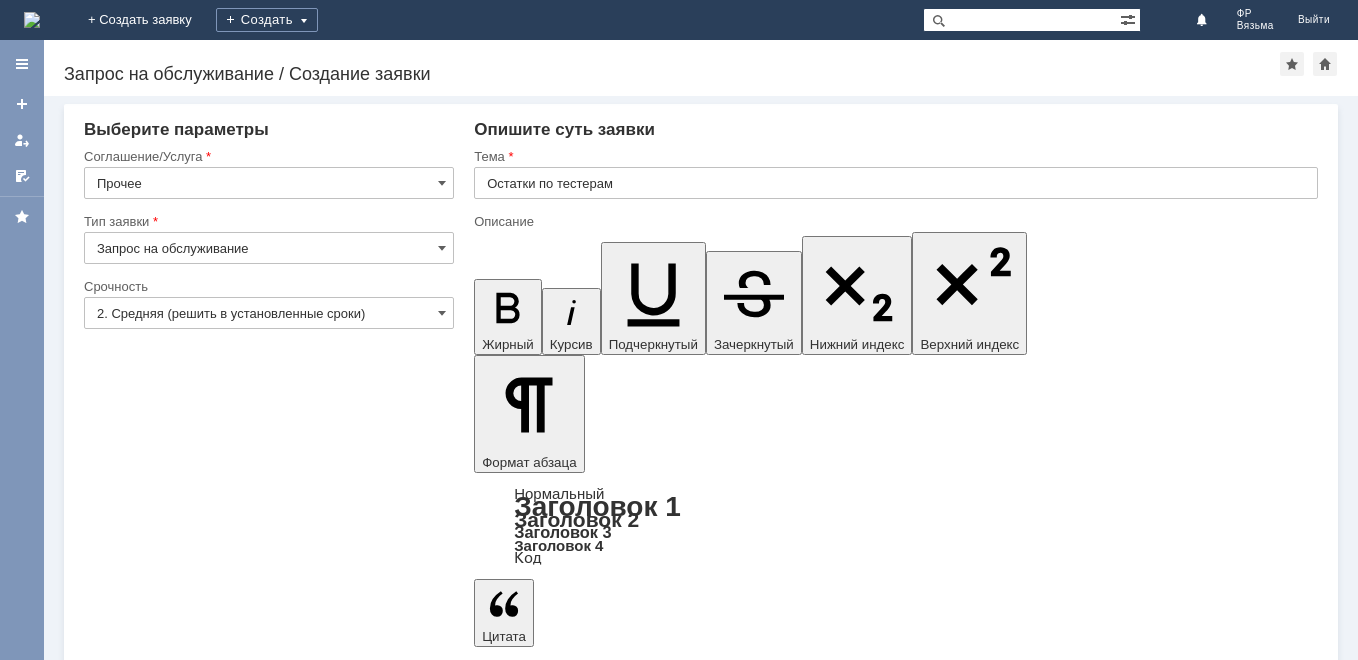 type 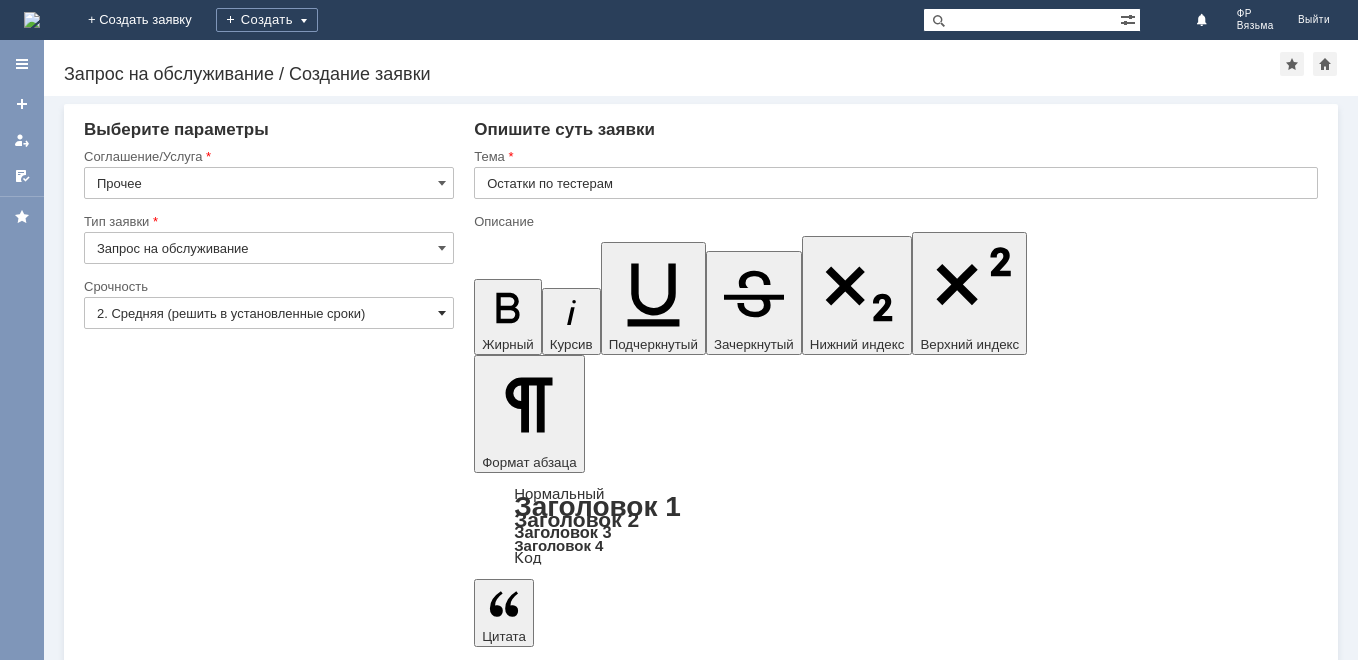 click at bounding box center [442, 313] 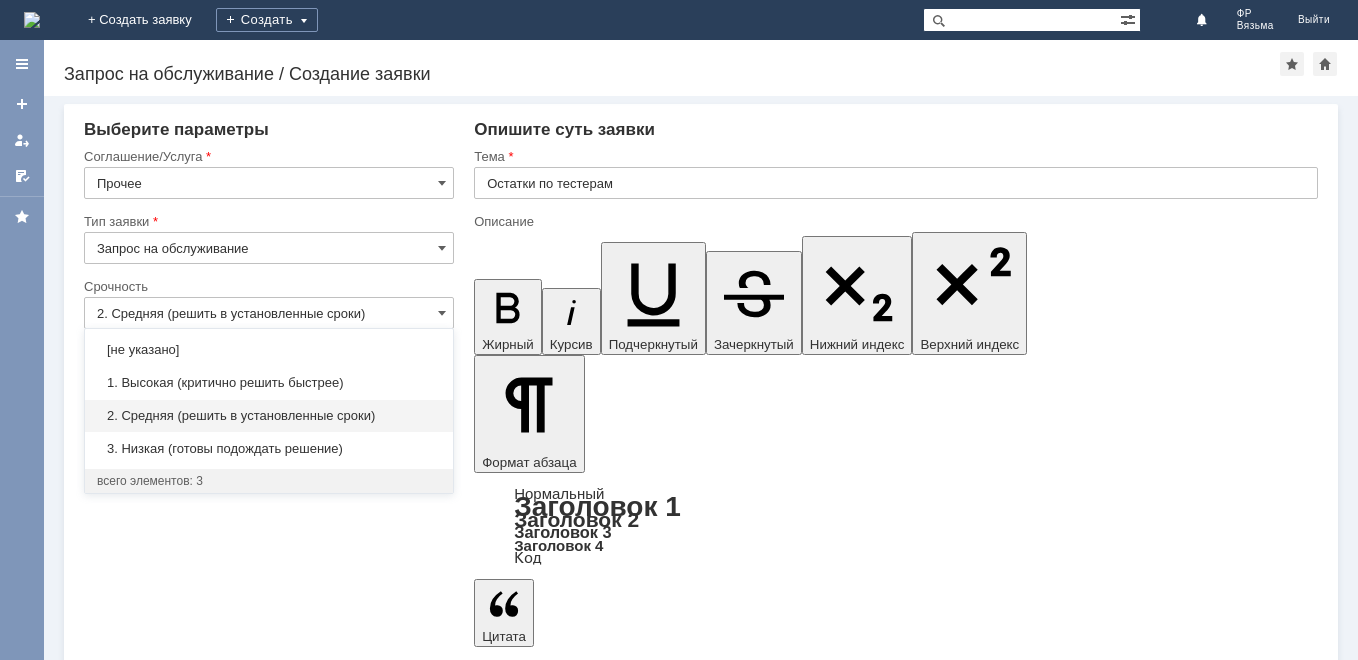 click on "Внимание!                   Выберите параметры Соглашение/Услуга Прочее Тип заявки Запрос на обслуживание Категория Срочность Срочность 2. Средняя (решить в установленные сроки) Рекомендуемые статьи БЗ             Название Опишите суть заявки Тема Остатки по тестерам Описание Жирный Курсив Подчеркнутый Зачеркнутый Нижний индекс Верхний индекс Формат абзаца Нормальный Заголовок 1 Заголовок 2 Заголовок 3 Заголовок 4 Код Цитата Увеличить уровень Ctrl+' Уменьшить уровень Ctrl+Shift+' Выровнять по
По левому краю
По центру
По правому краю
По ширине Arial" at bounding box center (701, 378) 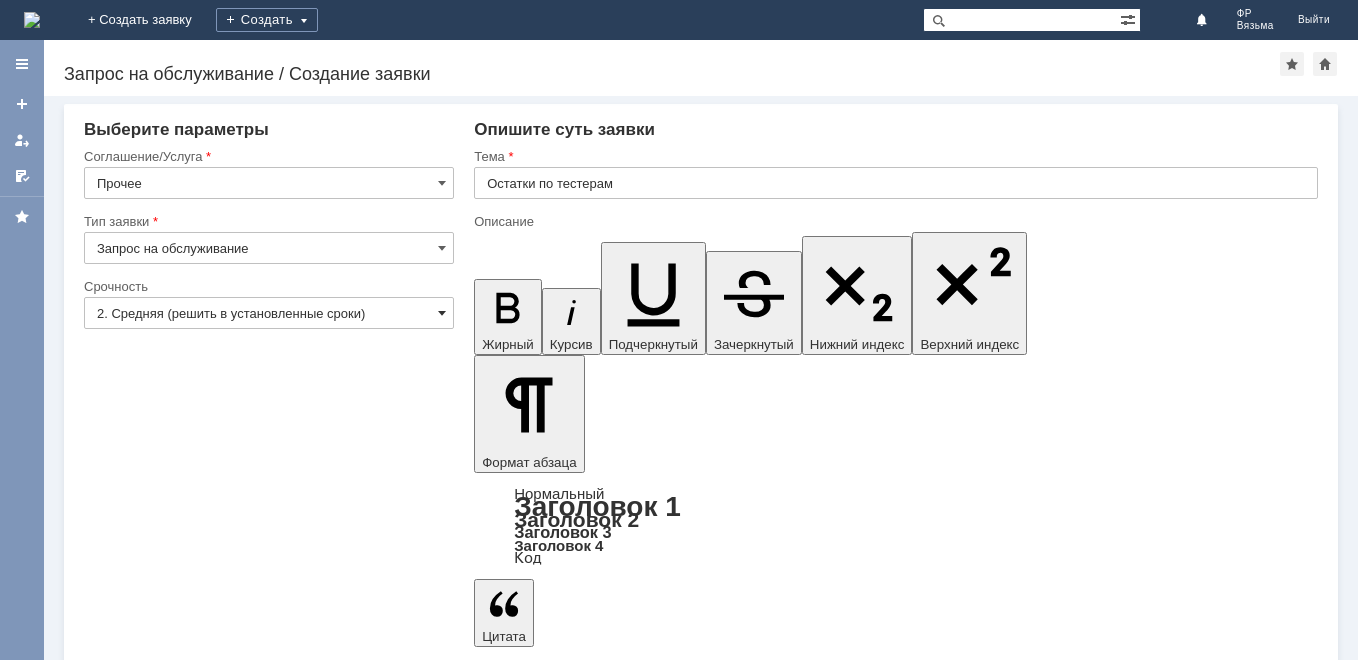 click at bounding box center (442, 313) 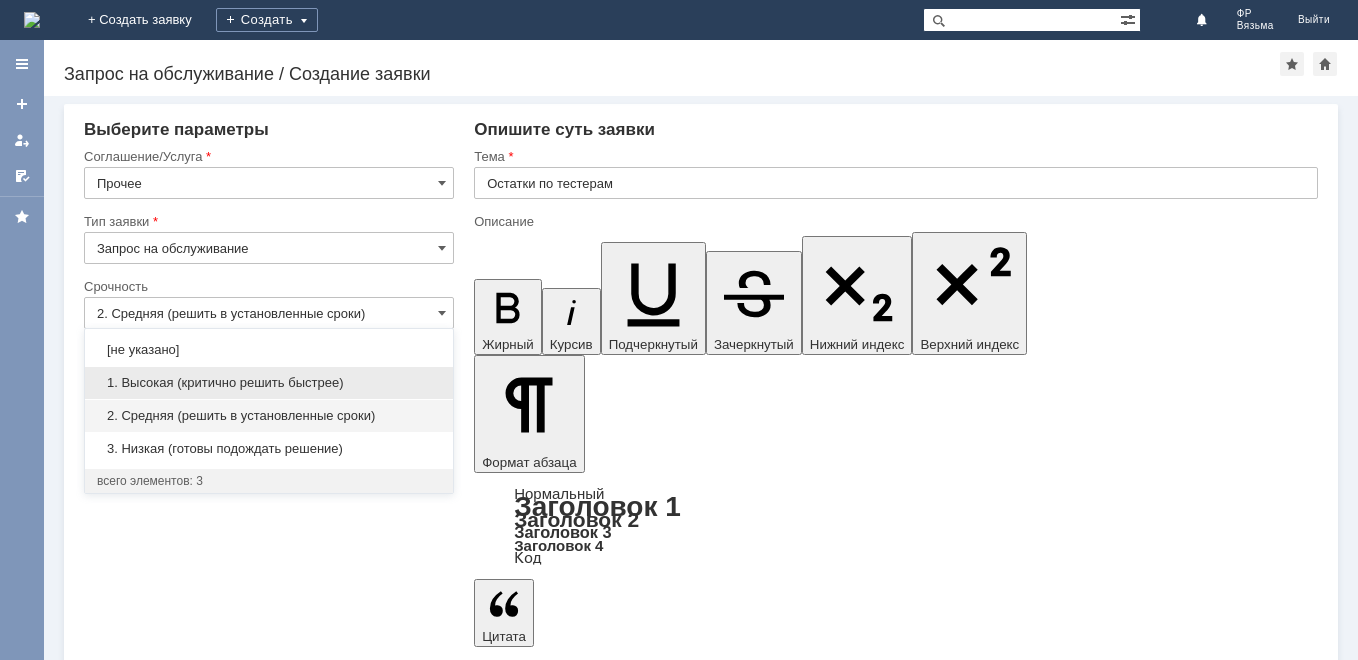 click on "1. Высокая (критично решить быстрее)" at bounding box center (269, 383) 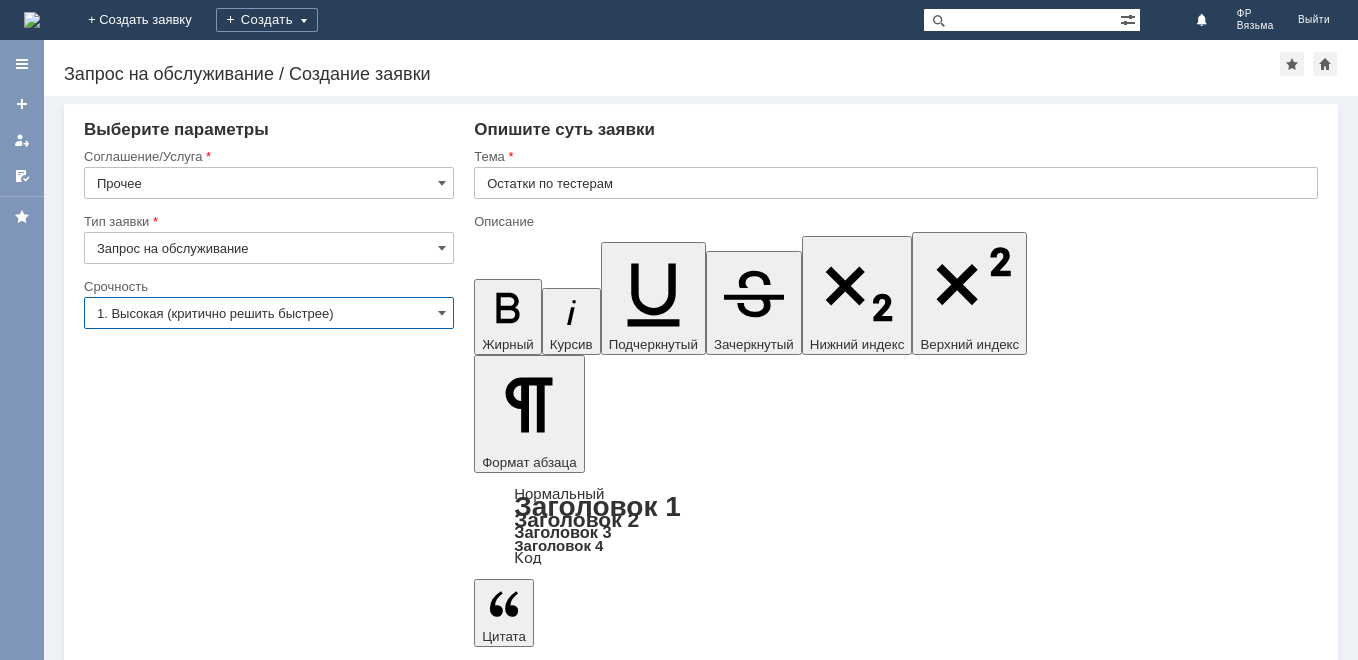 type on "1. Высокая (критично решить быстрее)" 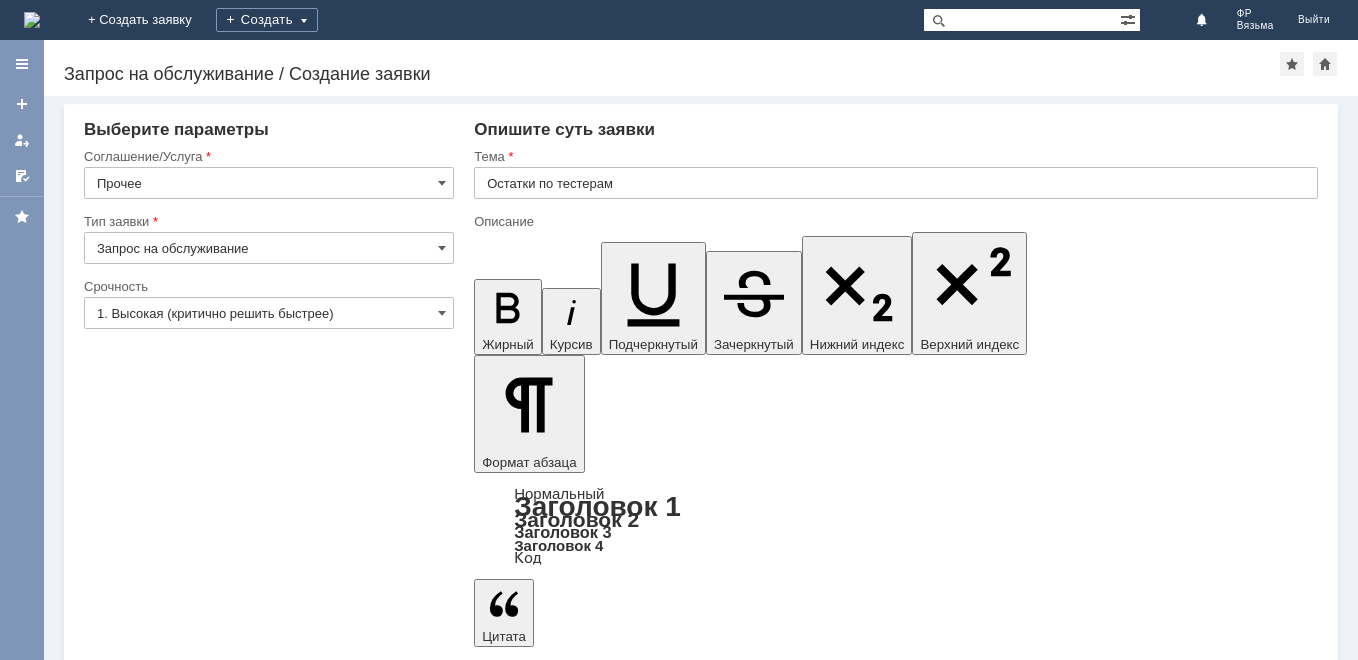 click on "Сохранить" at bounding box center (144, 5667) 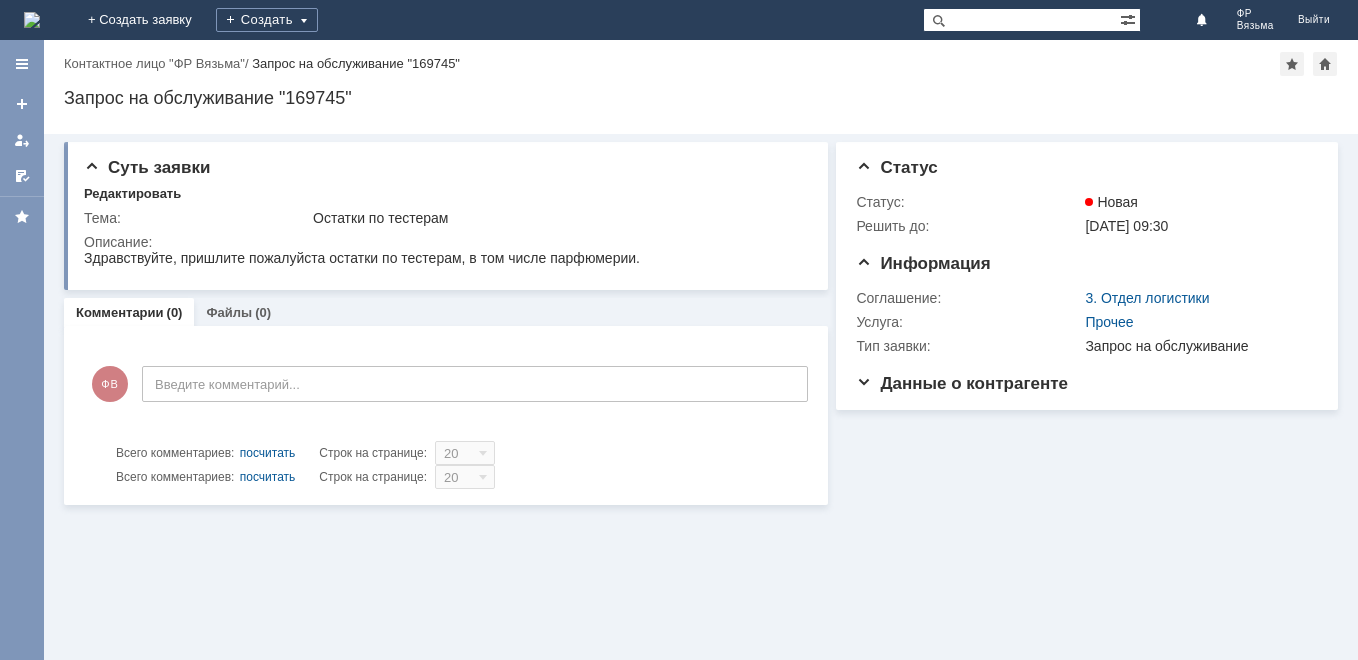 scroll, scrollTop: 0, scrollLeft: 0, axis: both 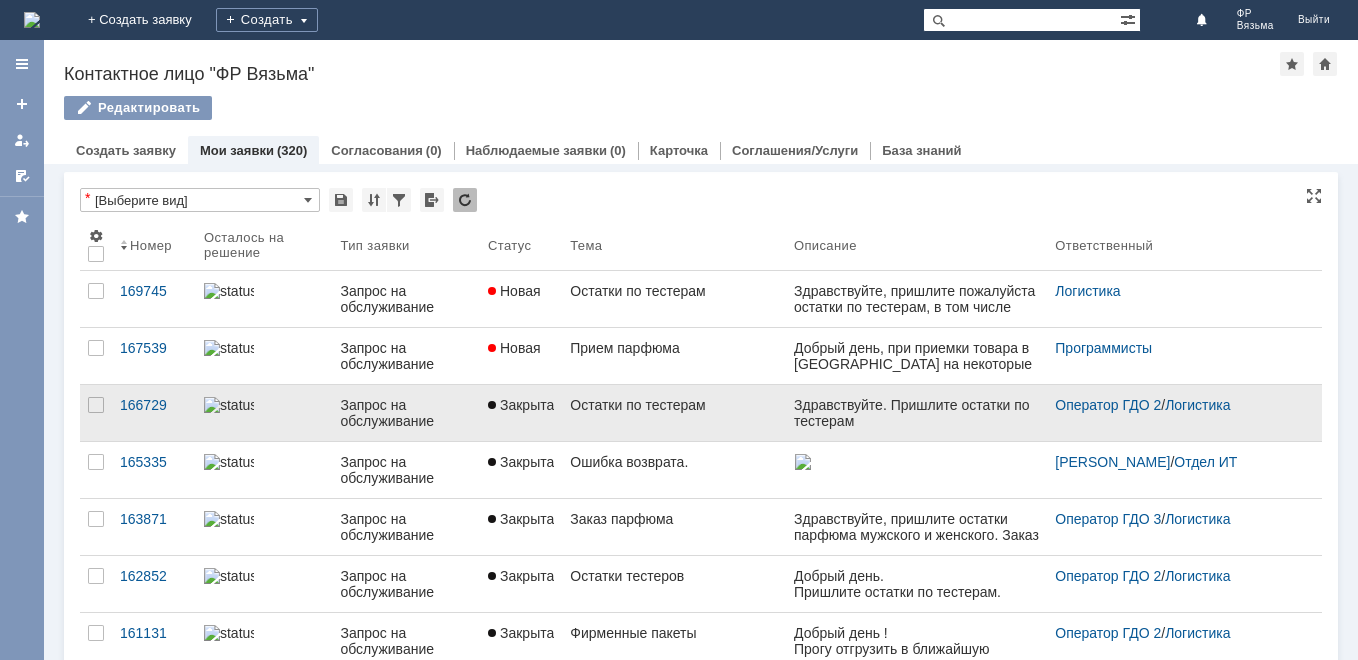 click on "Остатки по тестерам" at bounding box center [674, 413] 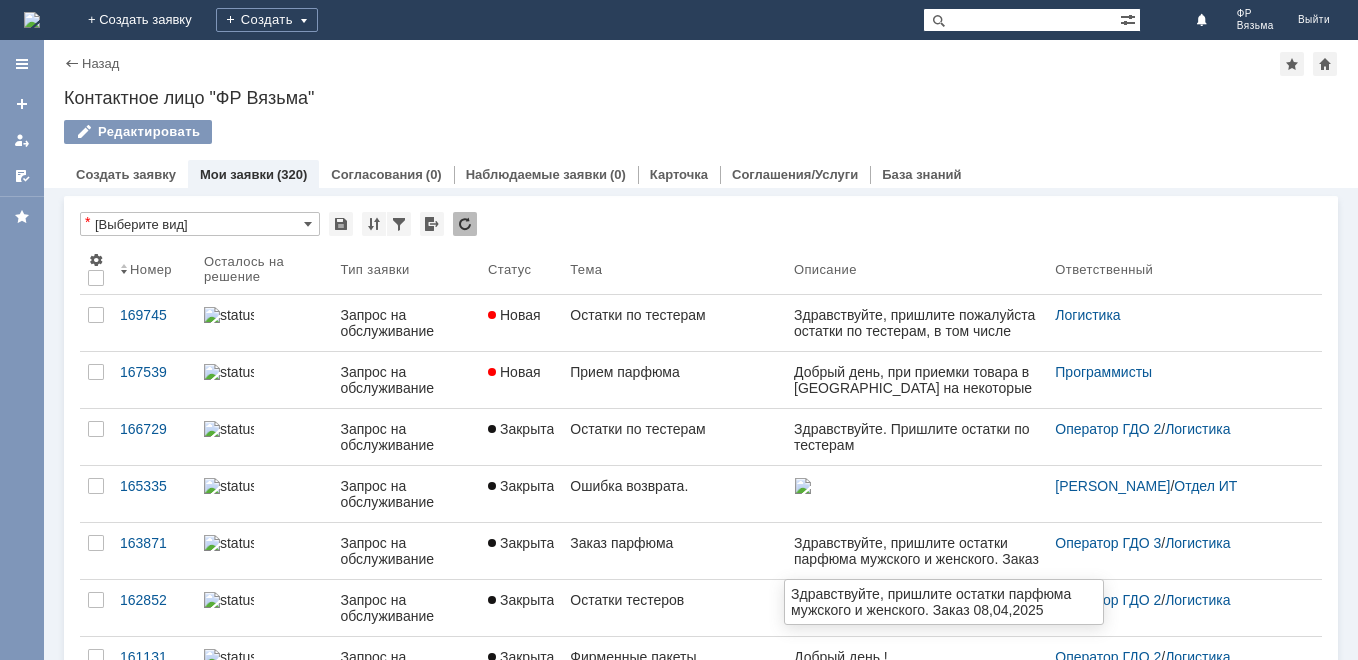 click on "Здравствуйте, пришлите остатки парфюма мужского и женского. Заказ 08,04,2025" at bounding box center [915, 559] 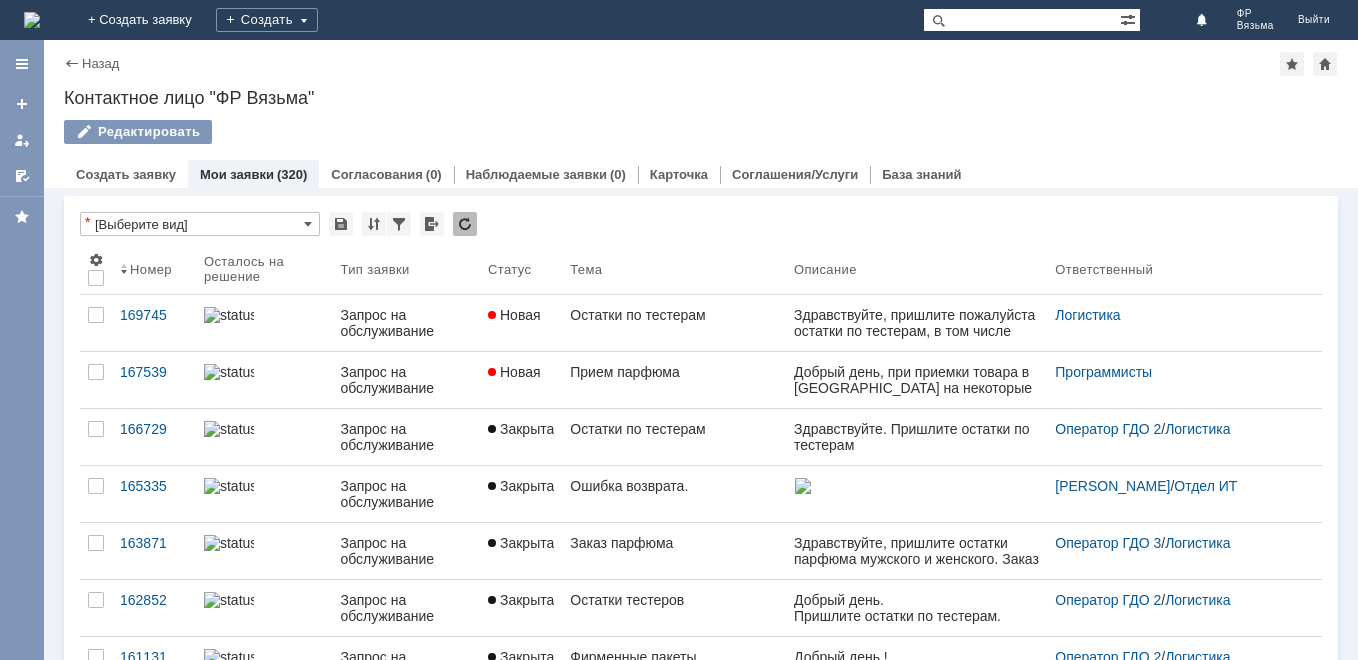 click on "Запрос на обслуживание" at bounding box center (406, 551) 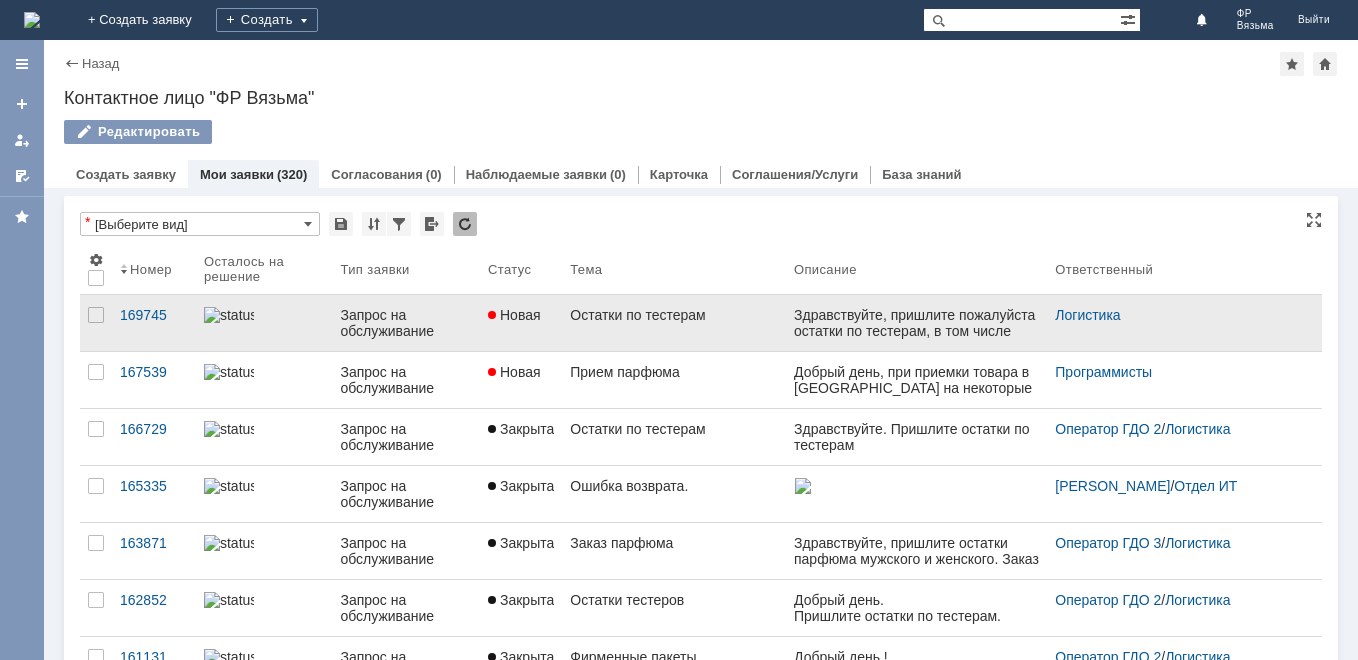 click on "Остатки по тестерам" at bounding box center [674, 315] 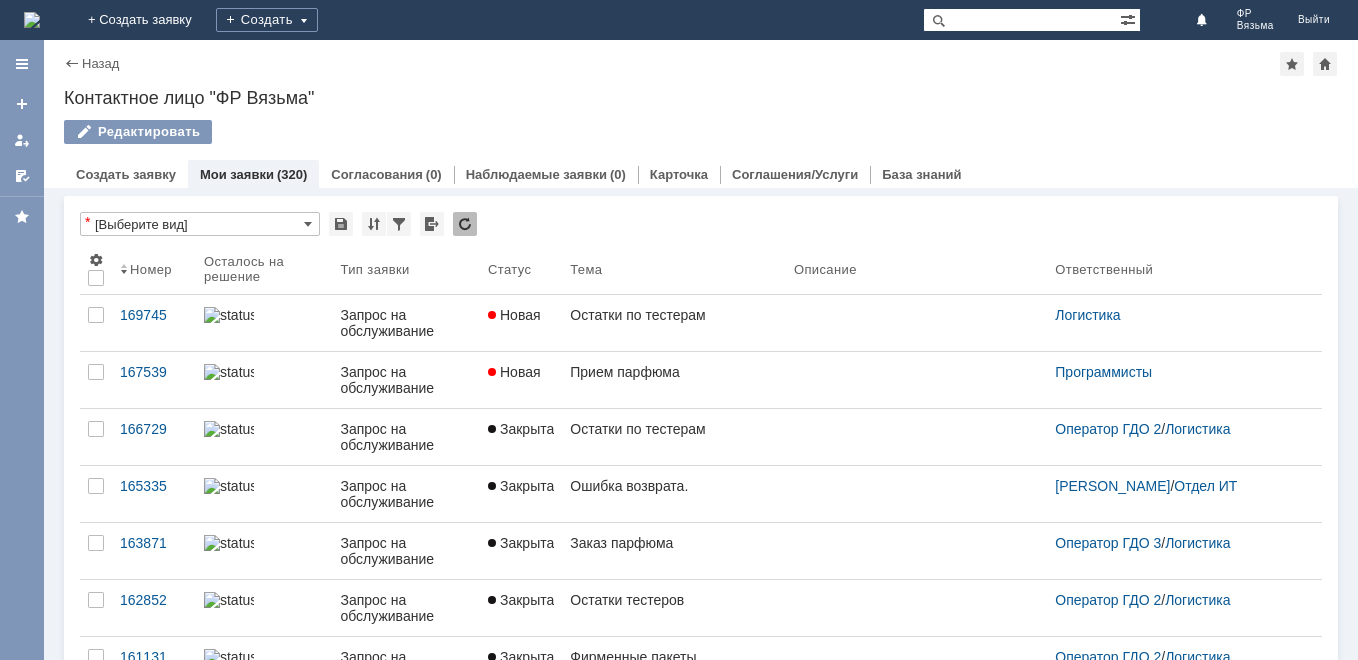 scroll, scrollTop: 0, scrollLeft: 0, axis: both 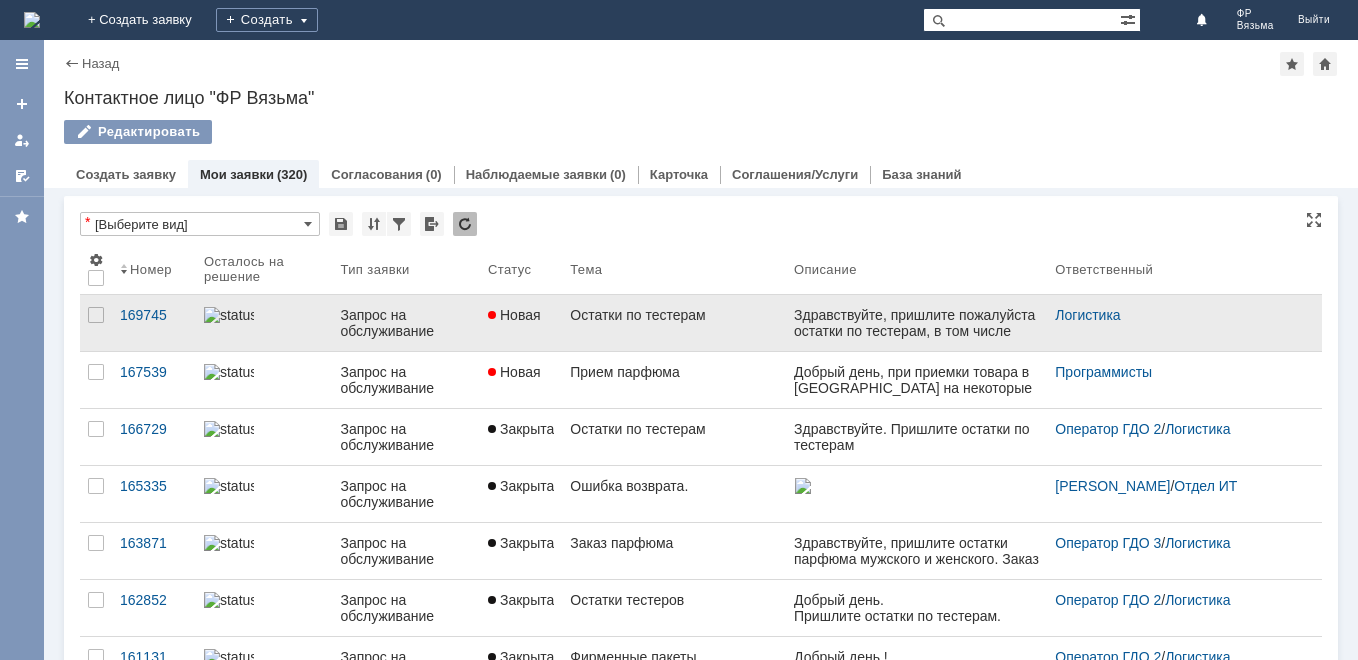 click on "Остатки по тестерам" at bounding box center [674, 315] 